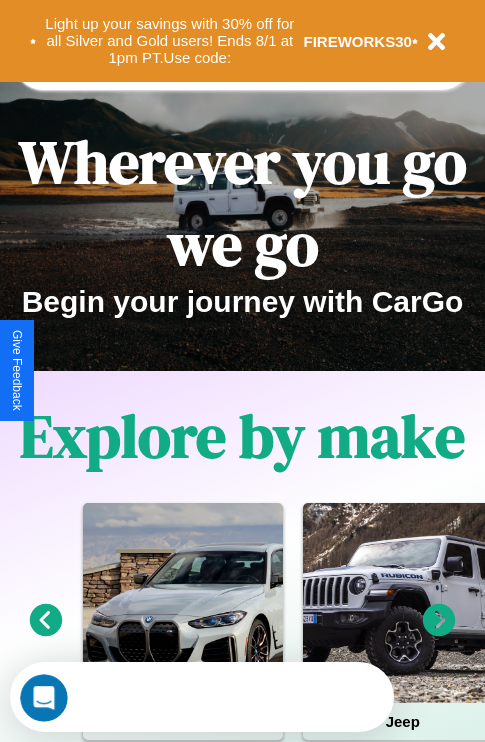 scroll, scrollTop: 308, scrollLeft: 0, axis: vertical 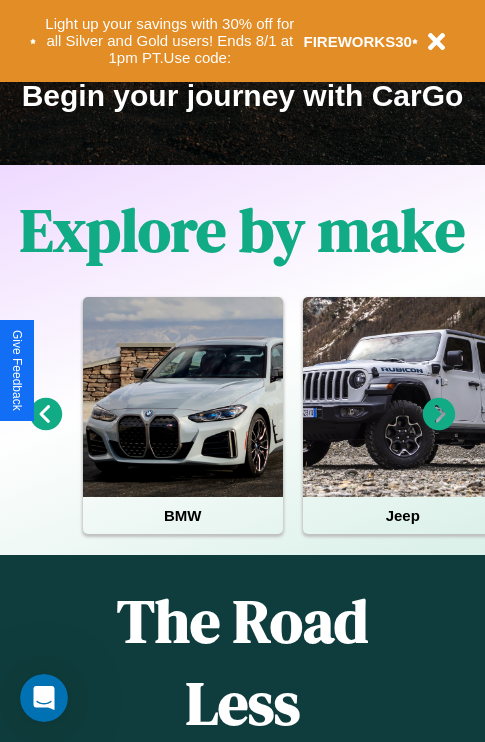 click 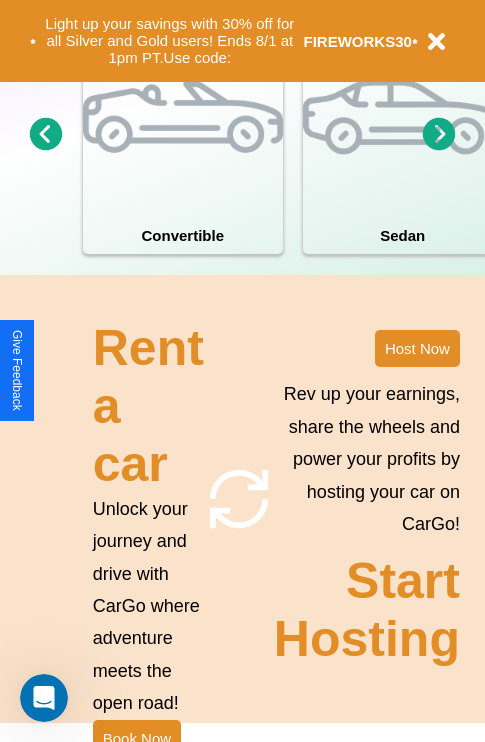 scroll, scrollTop: 1558, scrollLeft: 0, axis: vertical 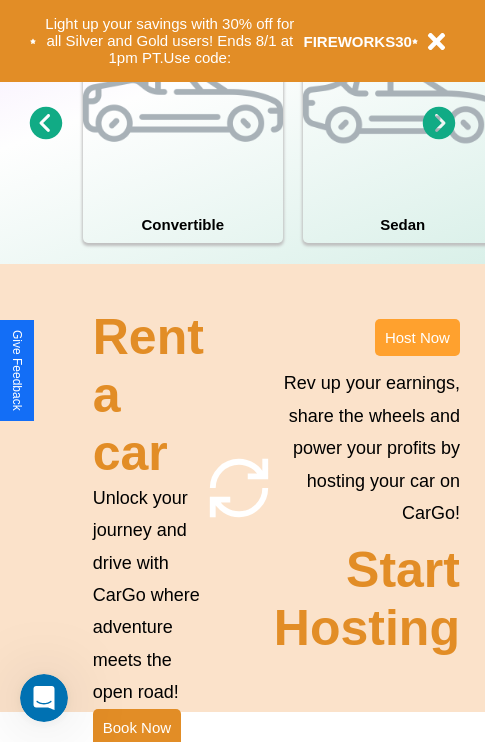 click on "Host Now" at bounding box center (417, 337) 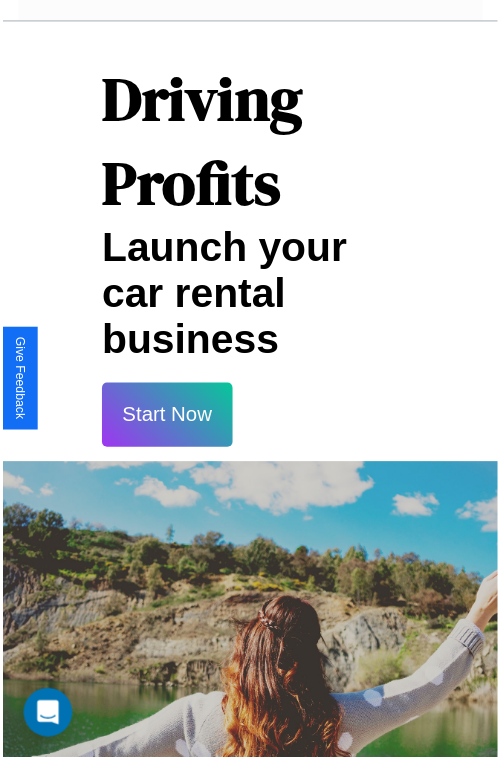 scroll, scrollTop: 35, scrollLeft: 0, axis: vertical 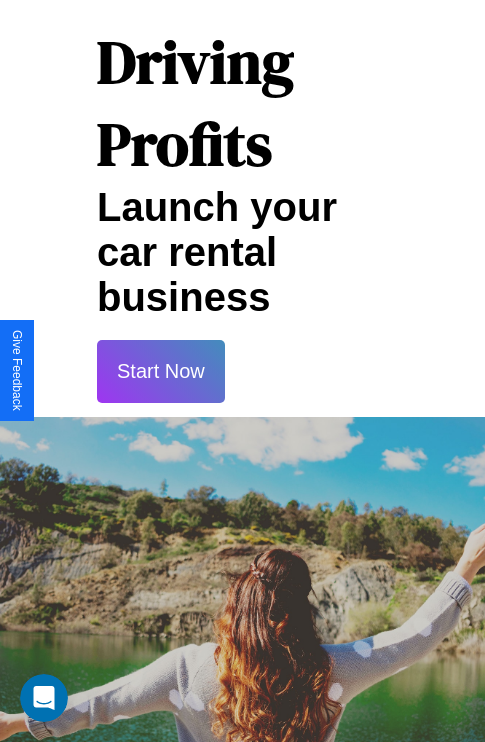 click on "Start Now" at bounding box center [161, 371] 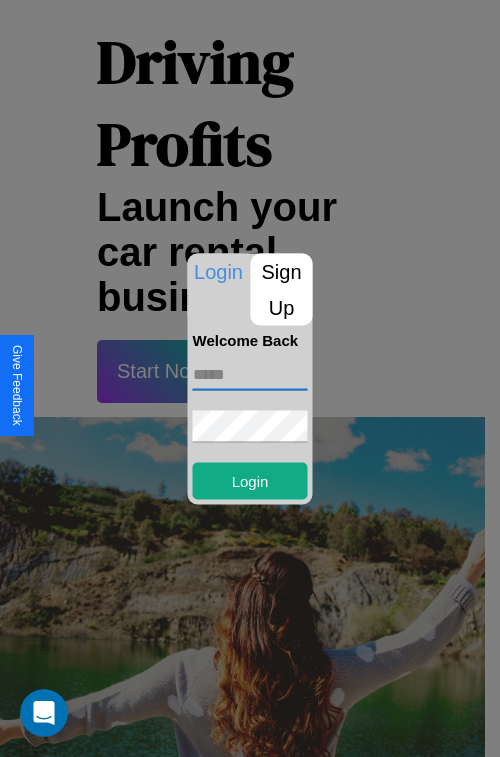 click at bounding box center [250, 374] 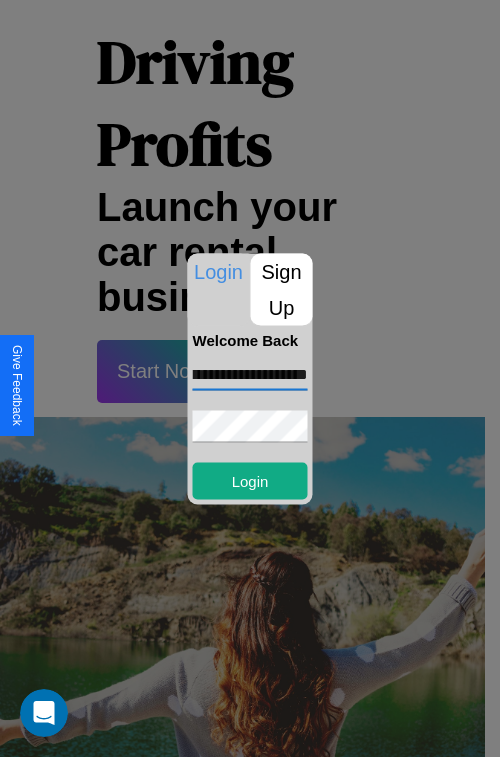 scroll, scrollTop: 0, scrollLeft: 59, axis: horizontal 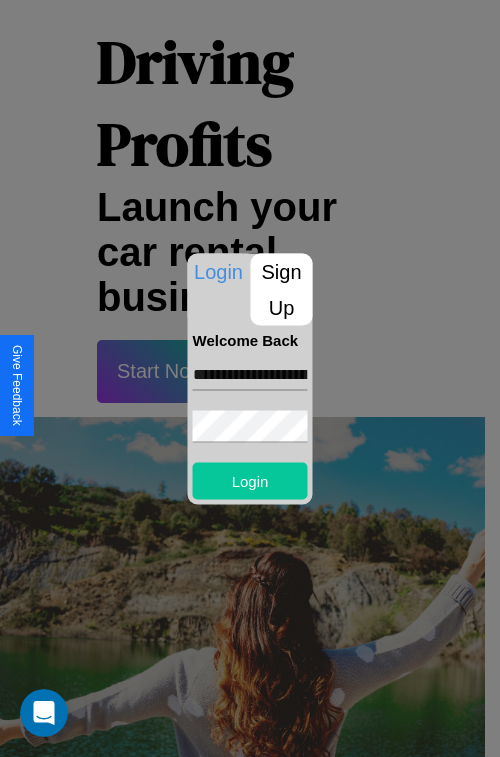 click on "Login" at bounding box center [250, 480] 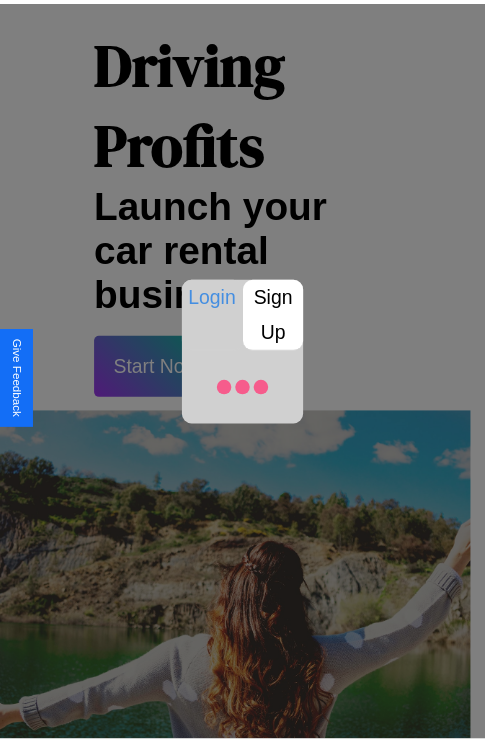 scroll, scrollTop: 37, scrollLeft: 0, axis: vertical 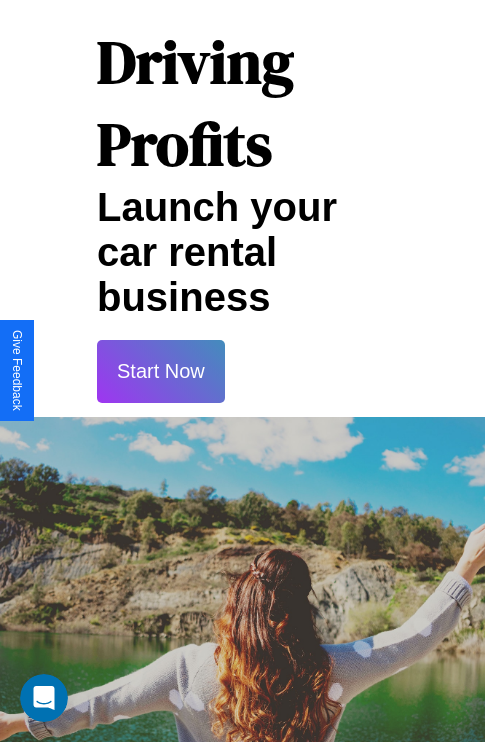 click on "Start Now" at bounding box center [161, 371] 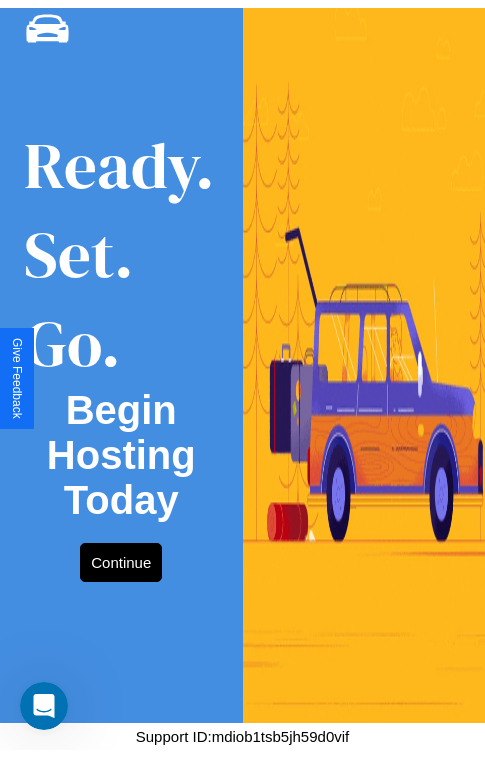 scroll, scrollTop: 0, scrollLeft: 0, axis: both 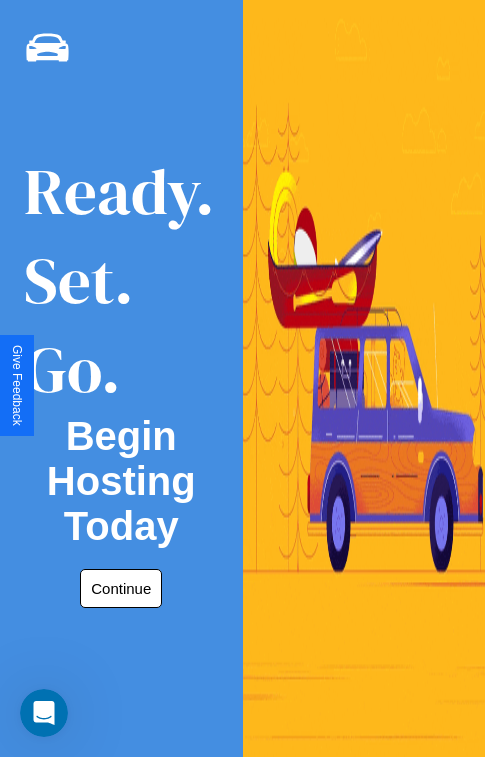 click on "Continue" at bounding box center (121, 588) 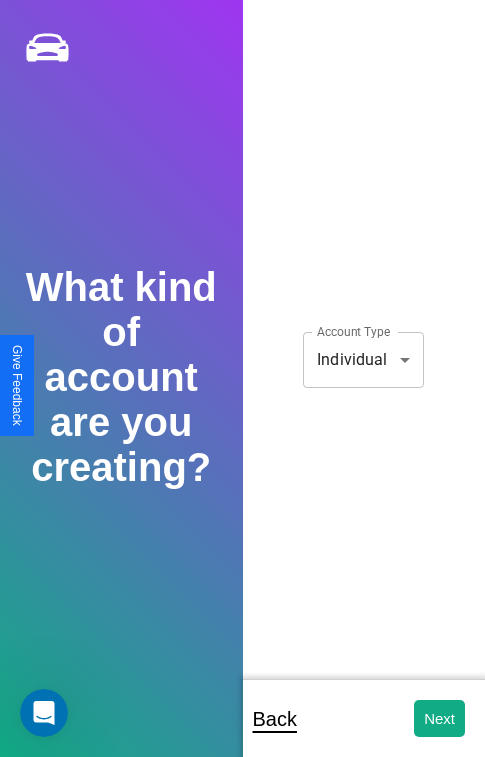 click on "**********" at bounding box center [242, 392] 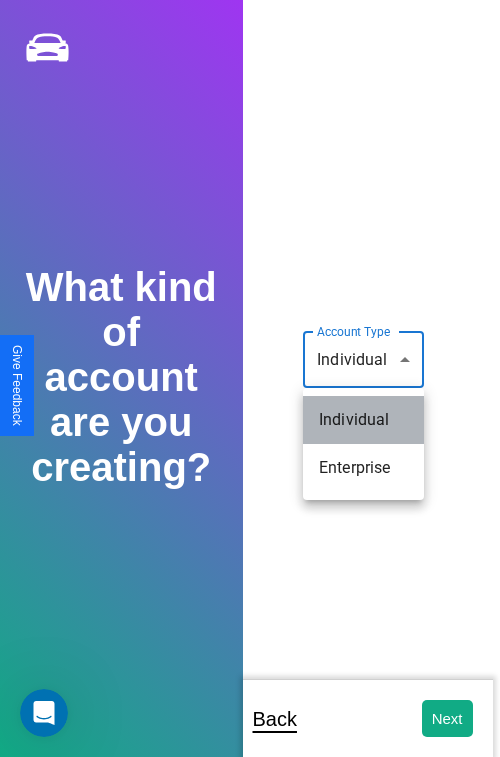 click on "Individual" at bounding box center [363, 420] 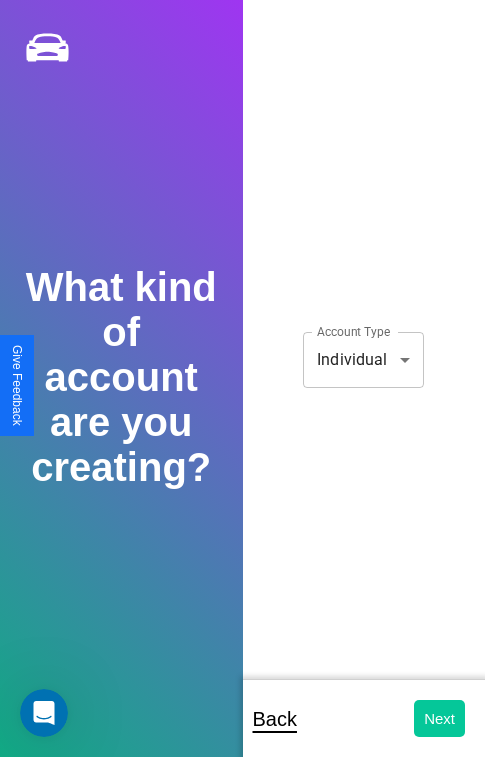 click on "Next" at bounding box center (439, 718) 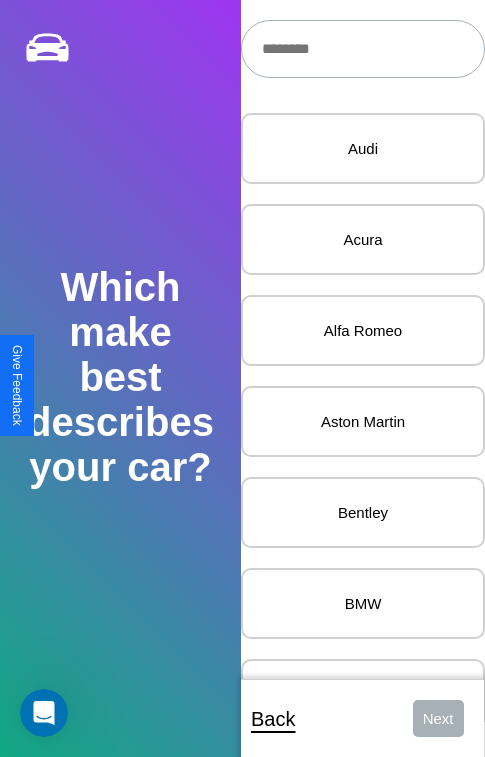scroll, scrollTop: 27, scrollLeft: 0, axis: vertical 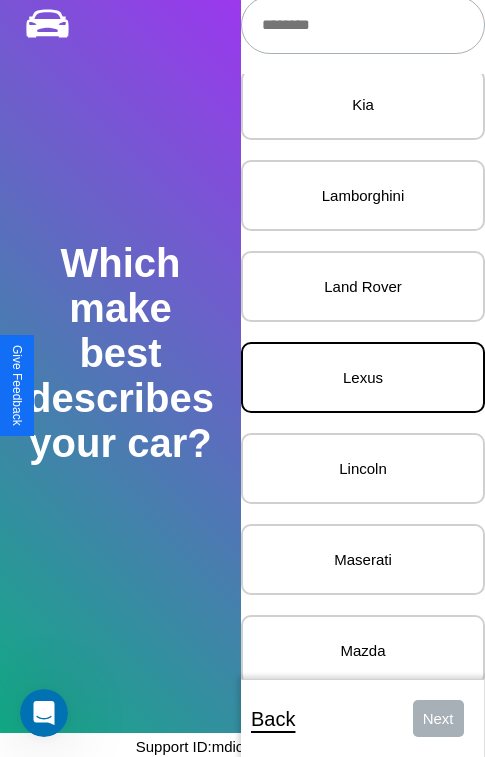 click on "Lexus" at bounding box center (363, 377) 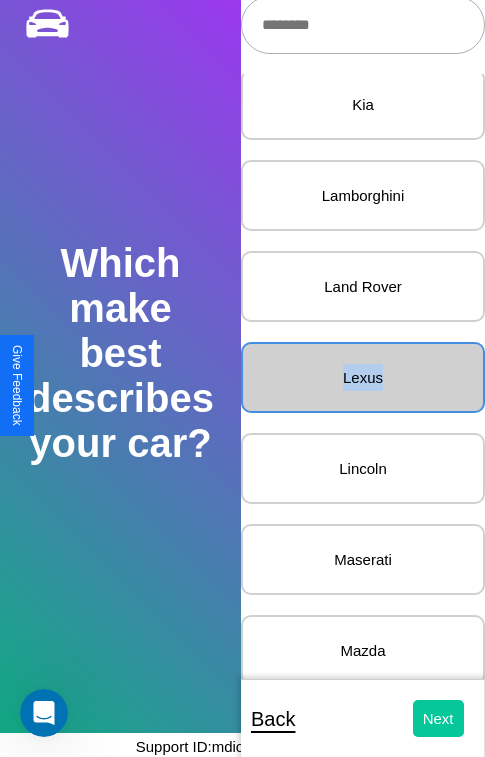 click on "Next" at bounding box center [438, 718] 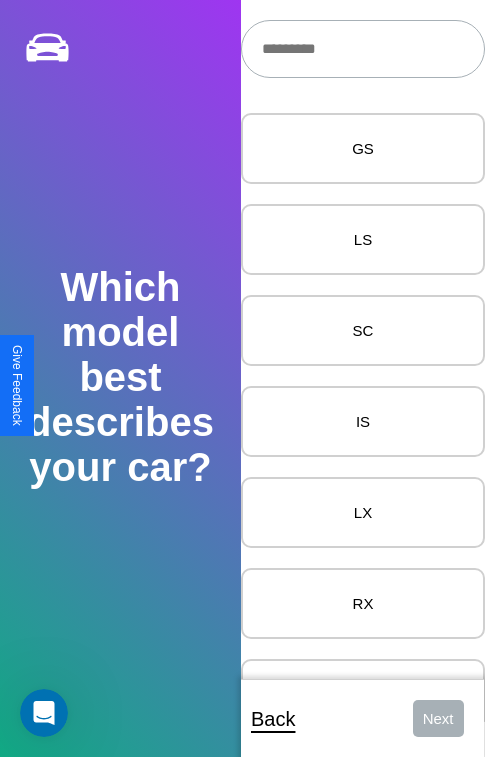 scroll, scrollTop: 24, scrollLeft: 0, axis: vertical 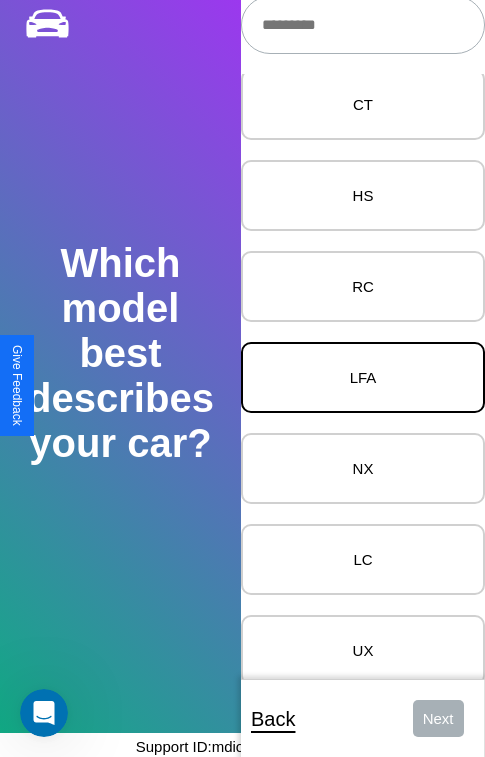 click on "LFA" at bounding box center (363, 377) 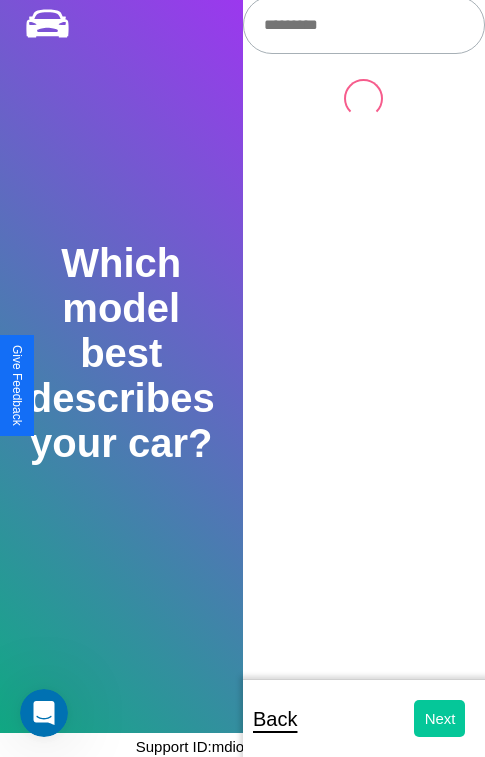 scroll, scrollTop: 0, scrollLeft: 0, axis: both 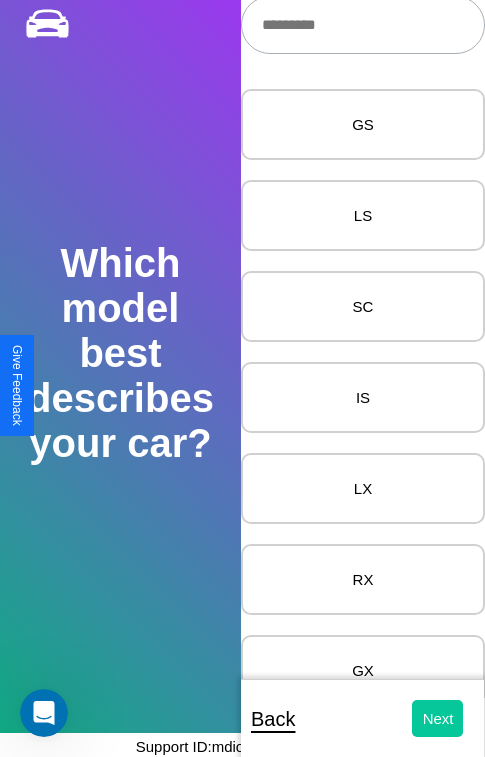 click on "Next" at bounding box center [438, 718] 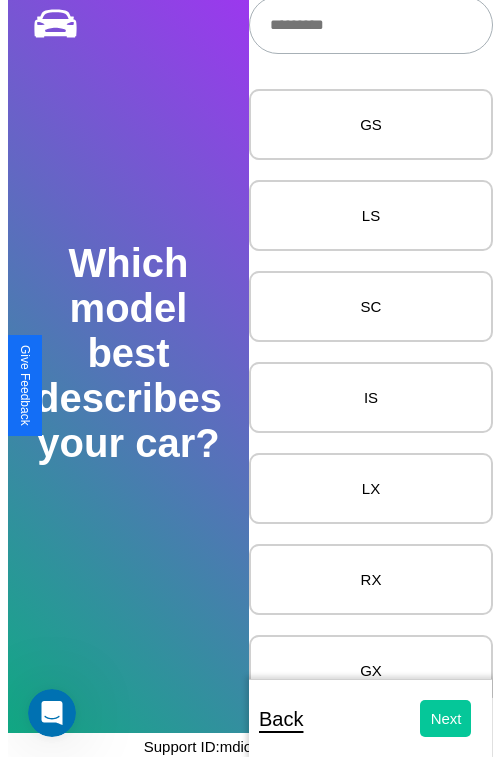 scroll, scrollTop: 0, scrollLeft: 0, axis: both 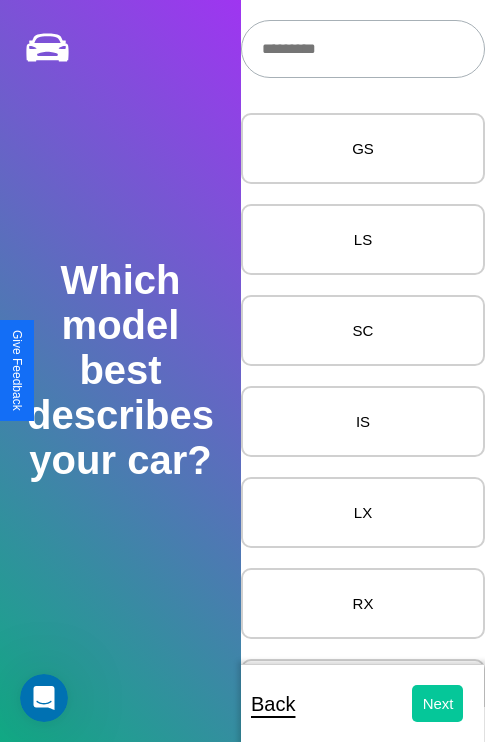 select on "*****" 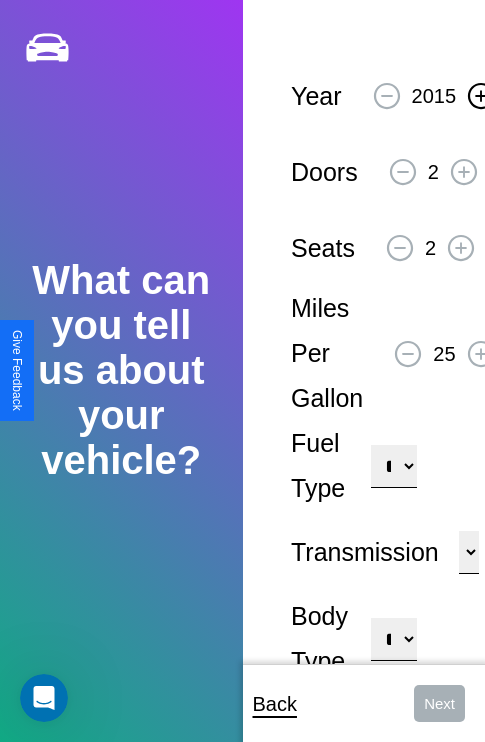 click 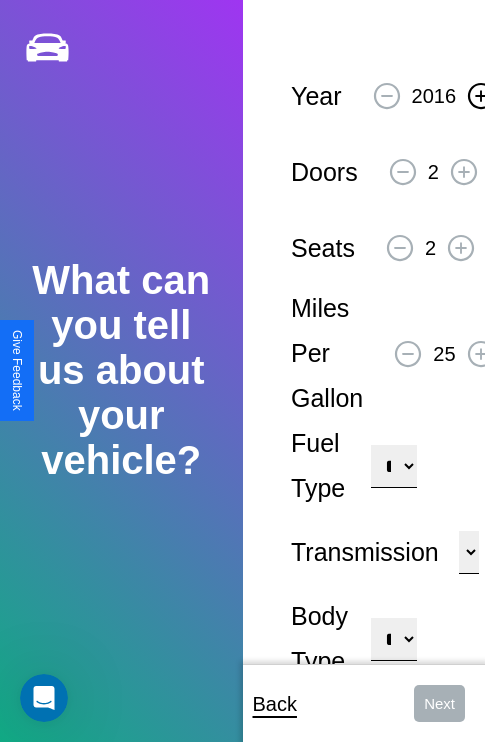 click 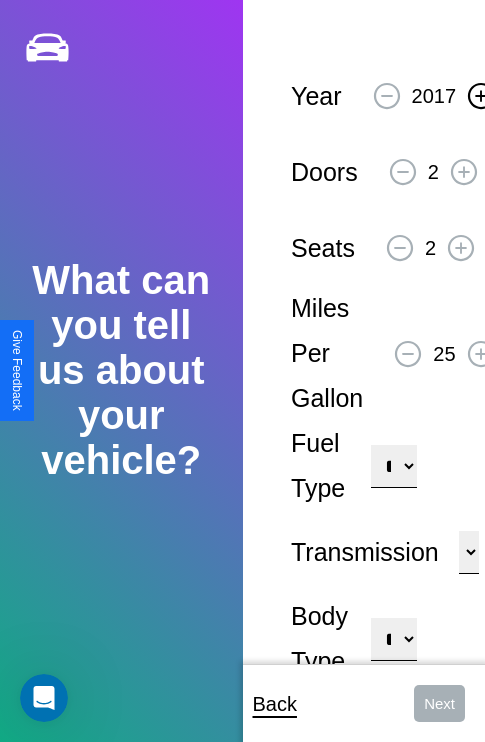 click 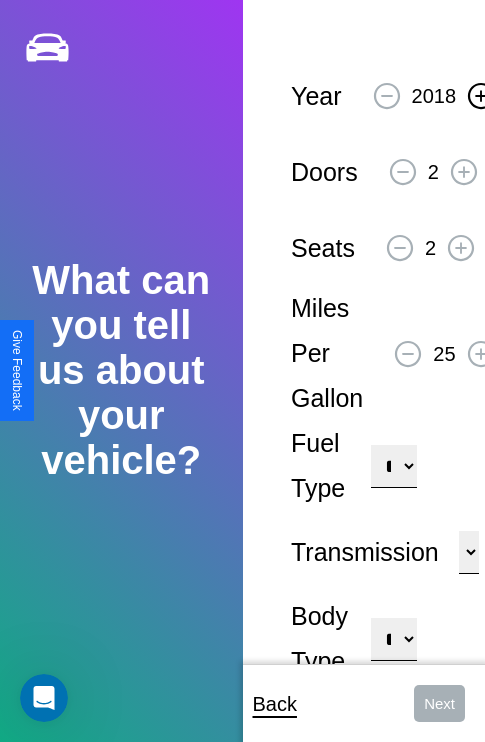 click 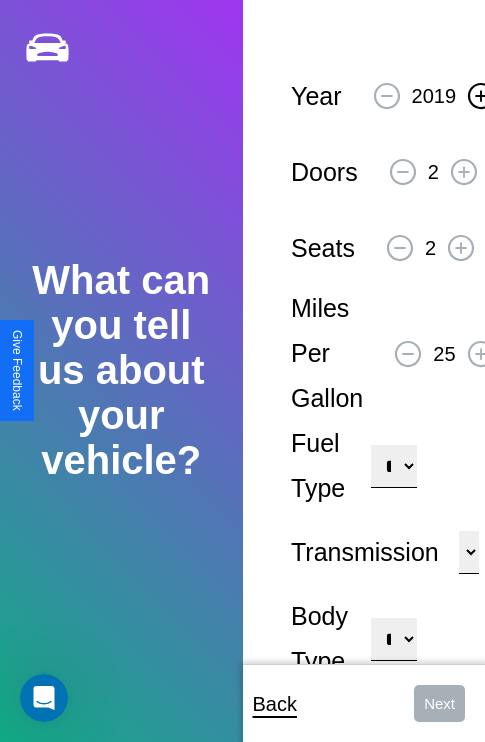 click 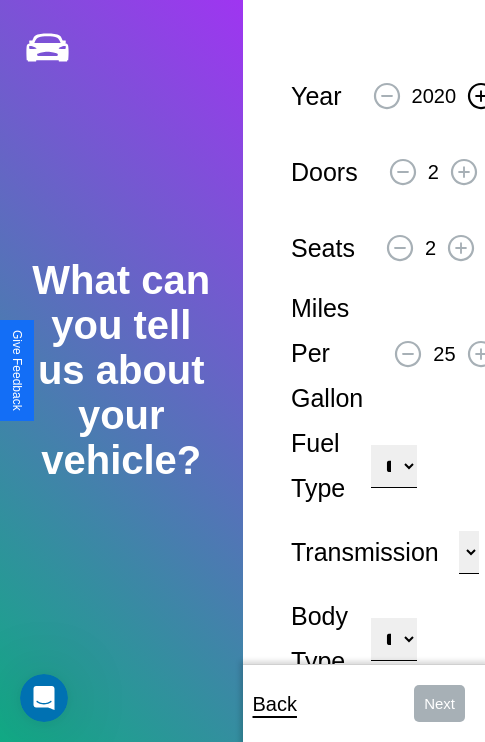 click 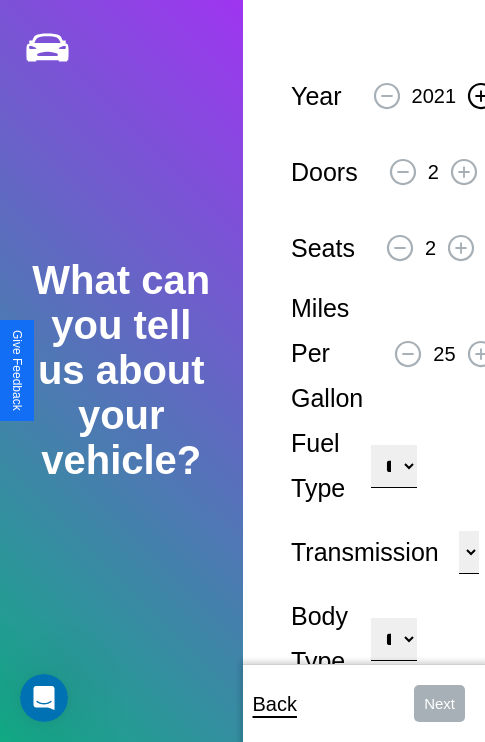 click 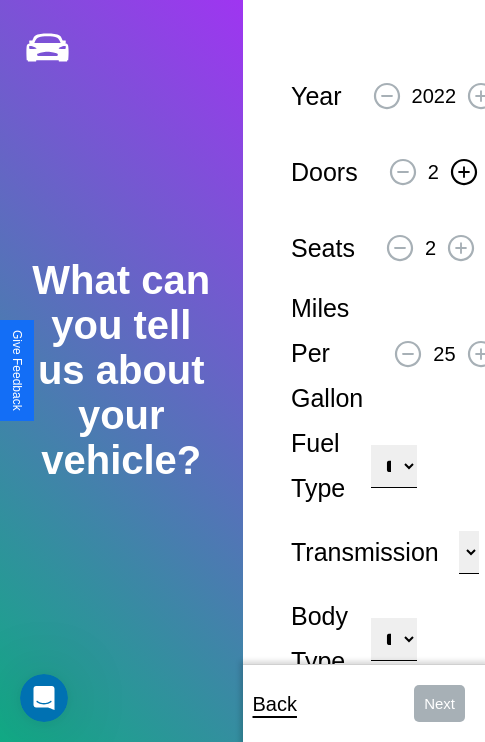 click 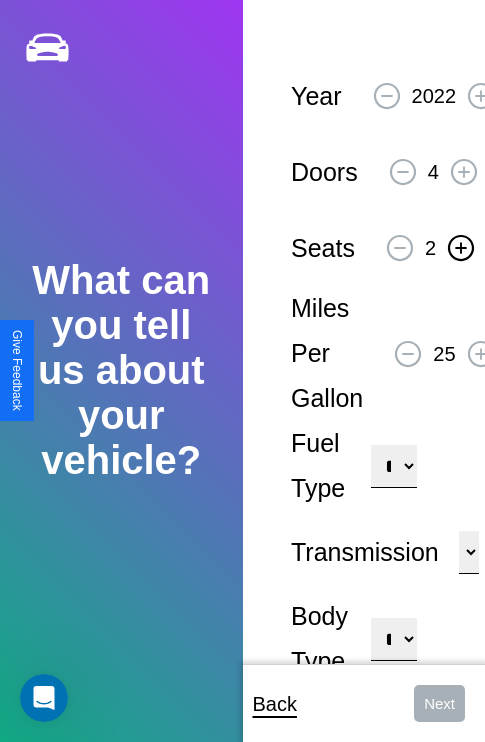 click 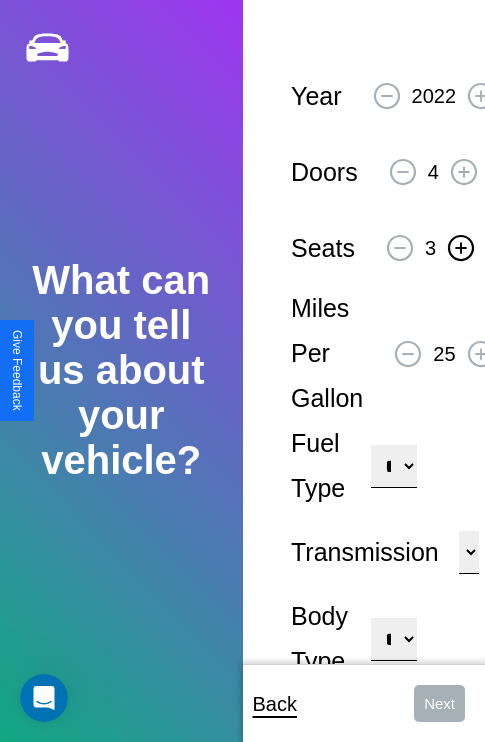 click 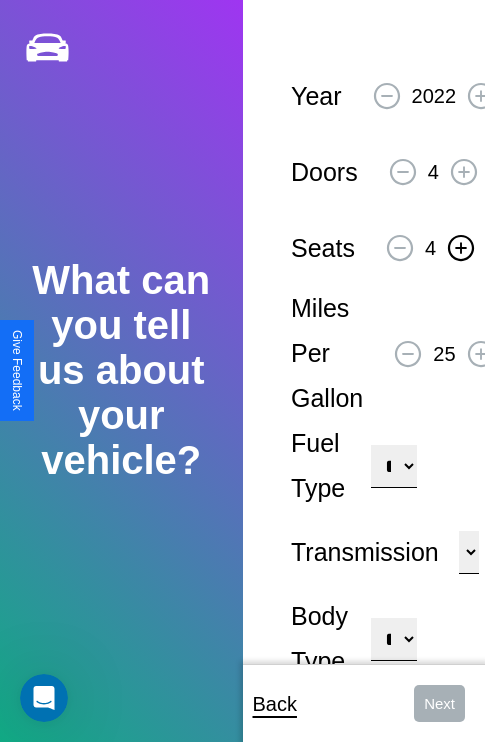 click 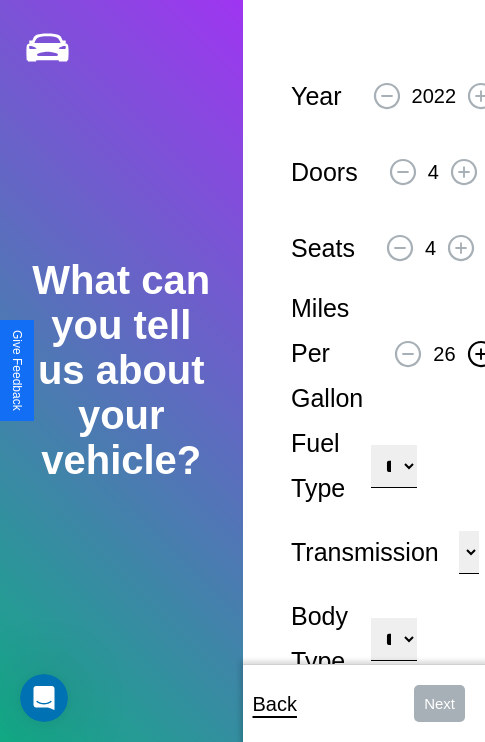 click 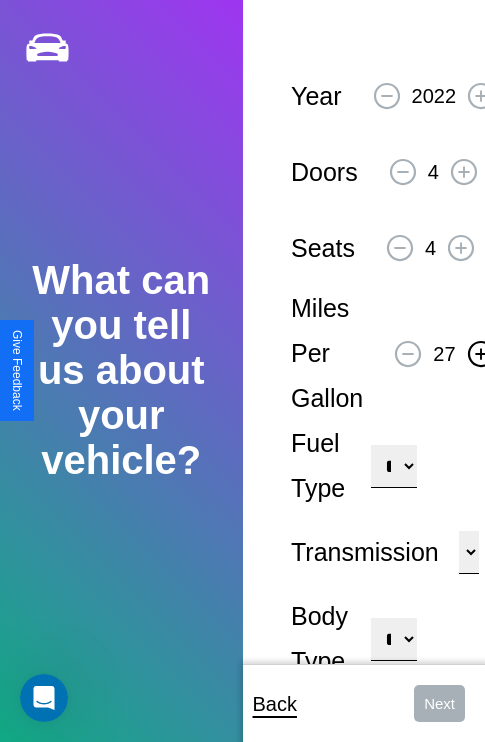 click on "**********" at bounding box center (393, 466) 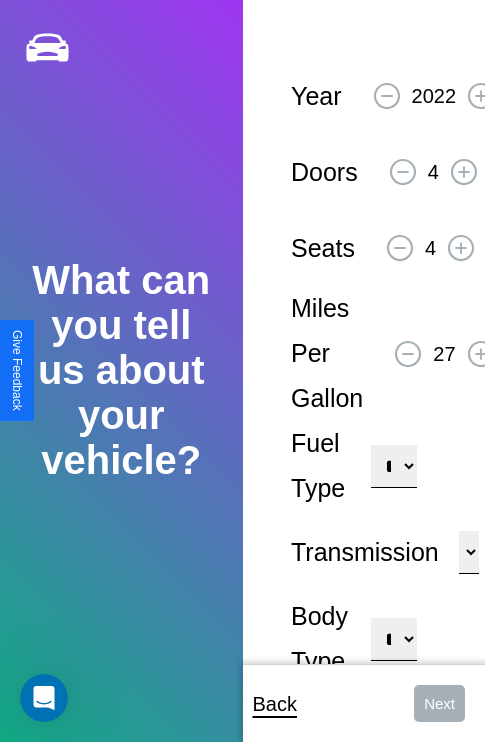select on "***" 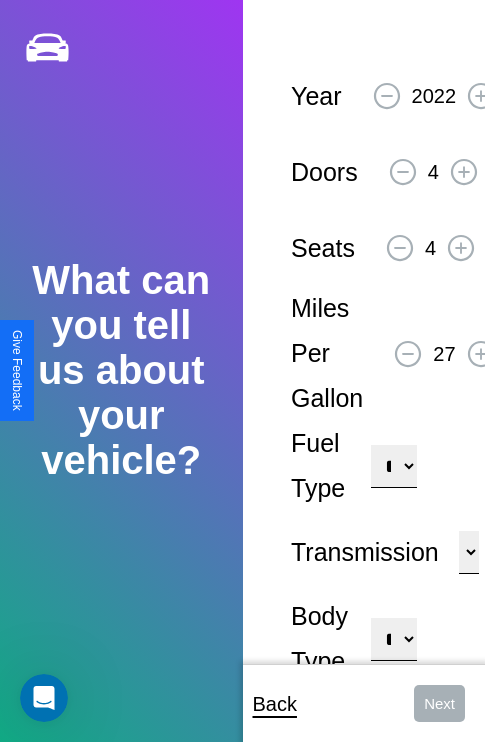 click on "****** ********* ******" at bounding box center [469, 552] 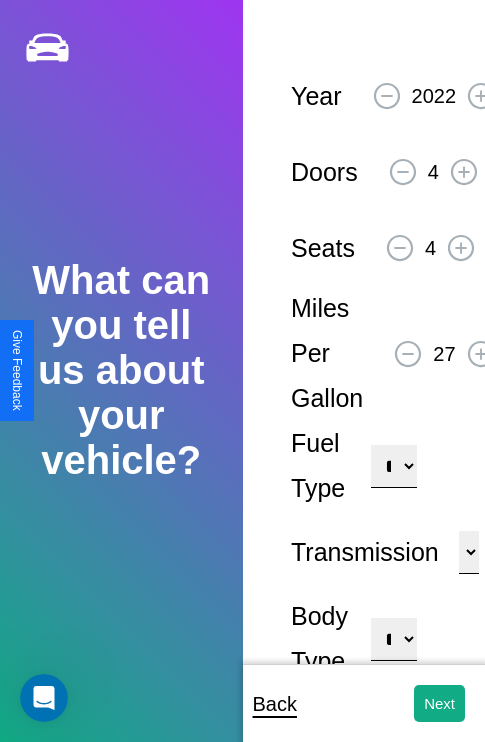 click on "**********" at bounding box center (393, 639) 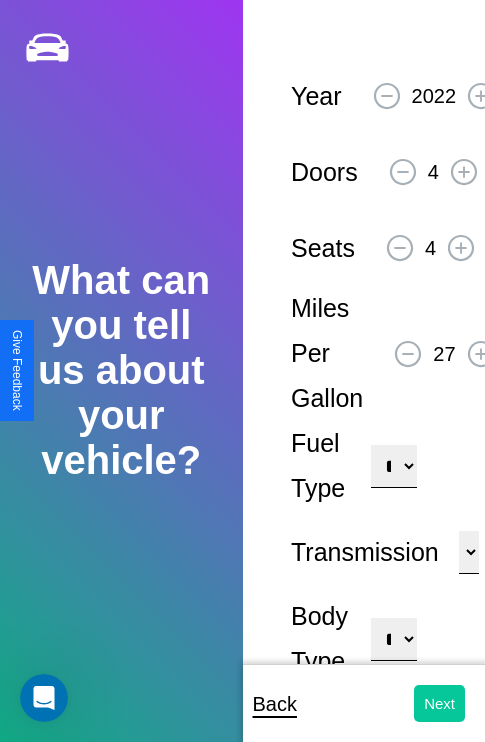 click on "Next" at bounding box center [439, 703] 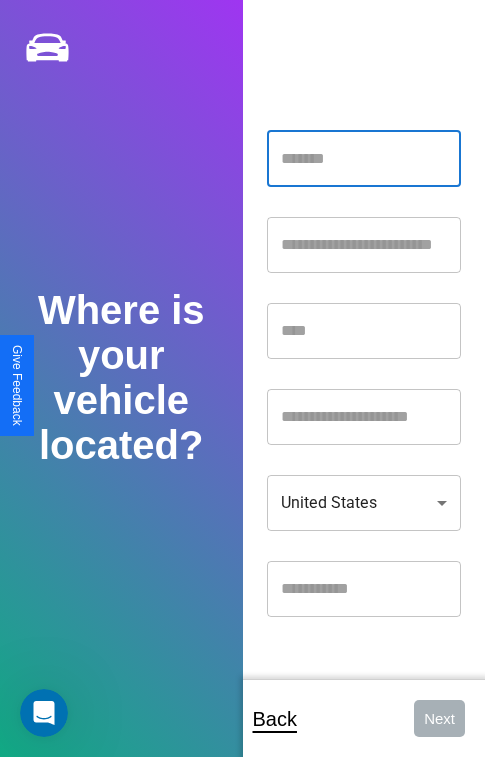 click at bounding box center [364, 159] 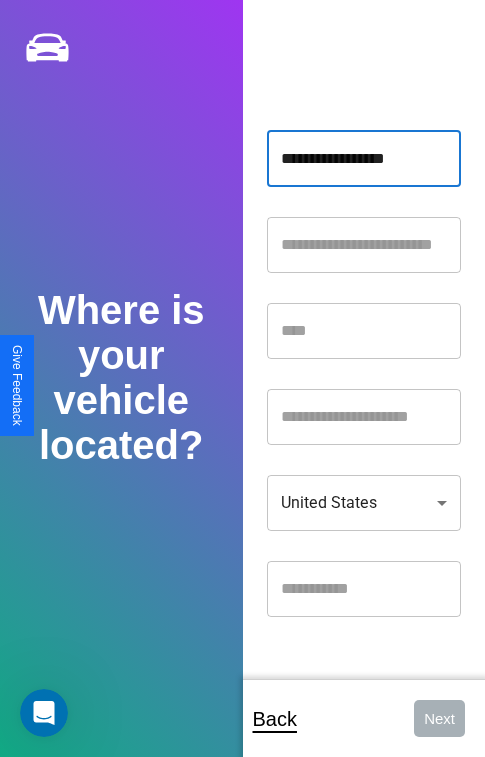 type on "**********" 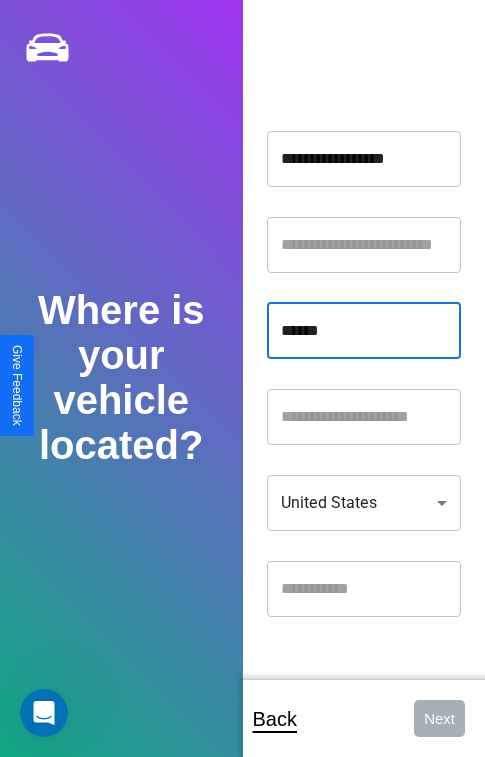 type on "******" 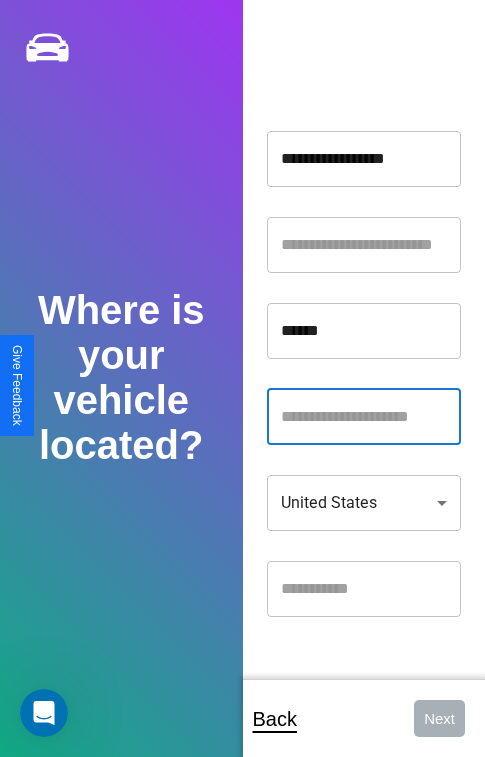 click at bounding box center (364, 417) 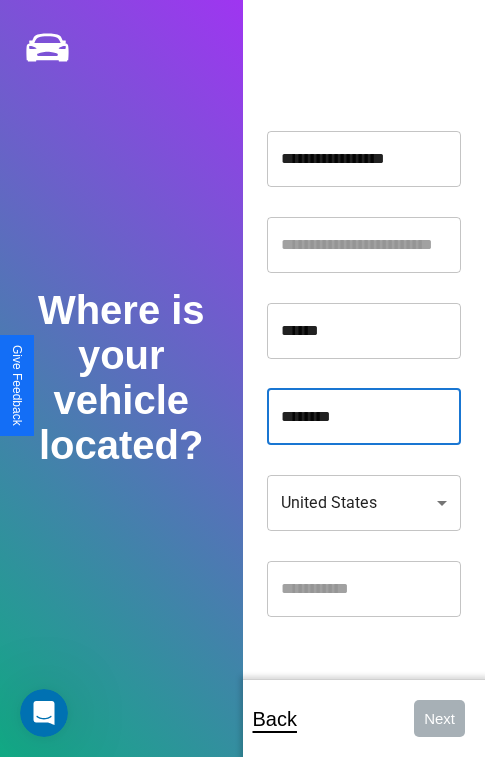 type on "********" 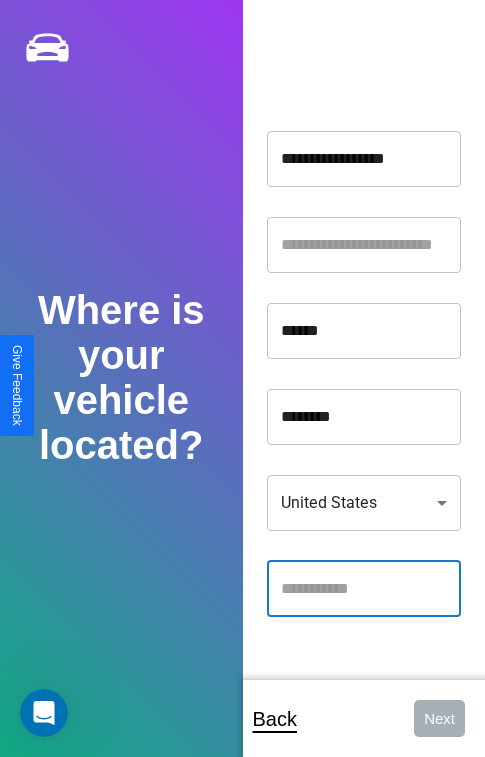 click at bounding box center (364, 589) 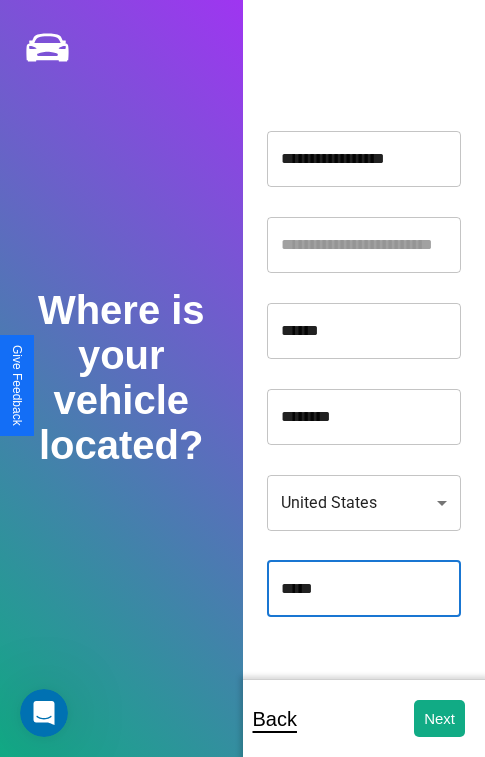 type on "*****" 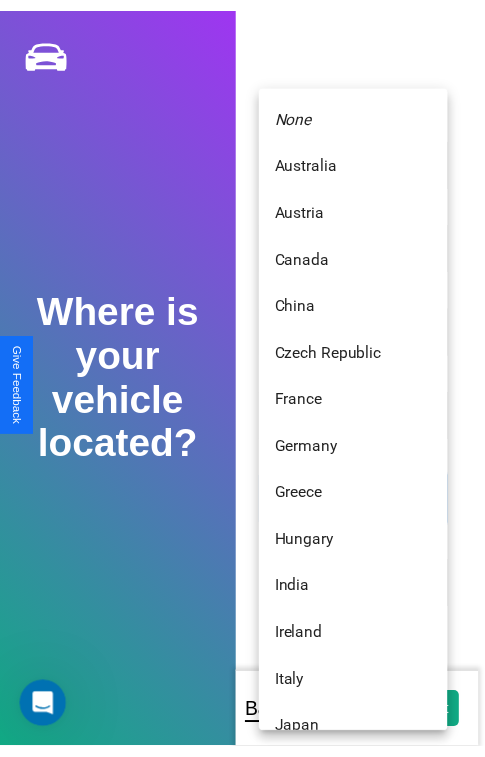 scroll, scrollTop: 459, scrollLeft: 0, axis: vertical 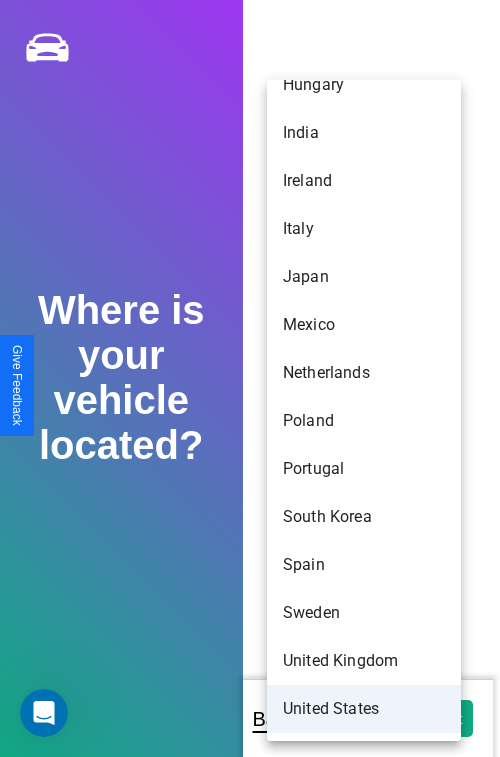 click on "United States" at bounding box center (364, 709) 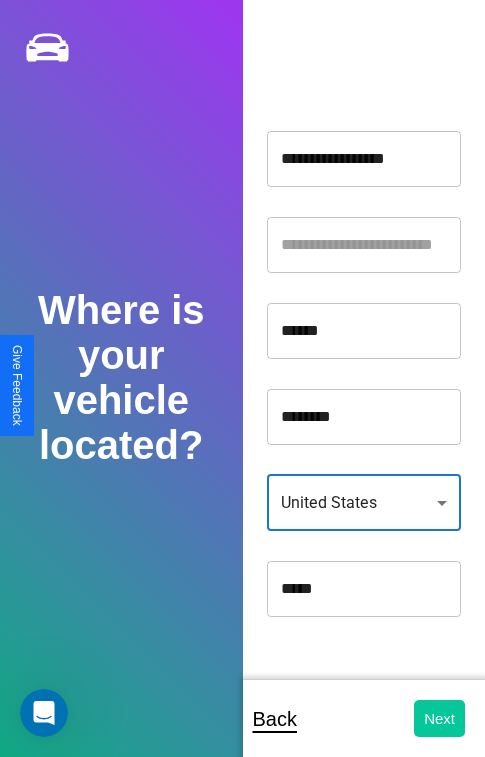 click on "Next" at bounding box center [439, 718] 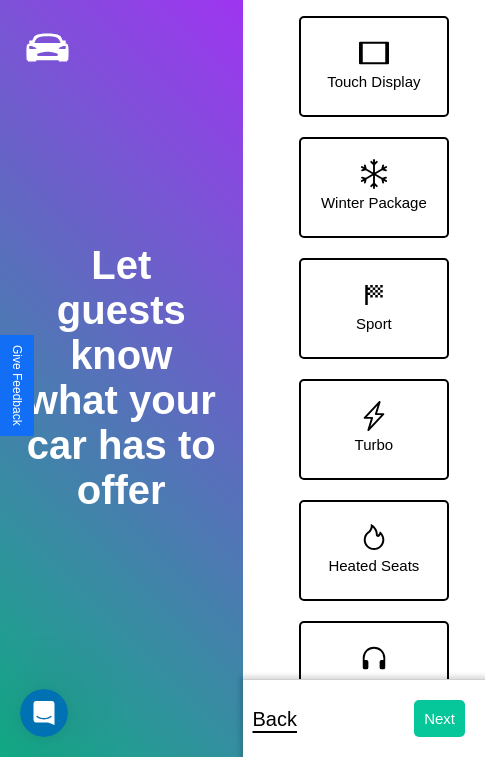 click on "Next" at bounding box center (439, 718) 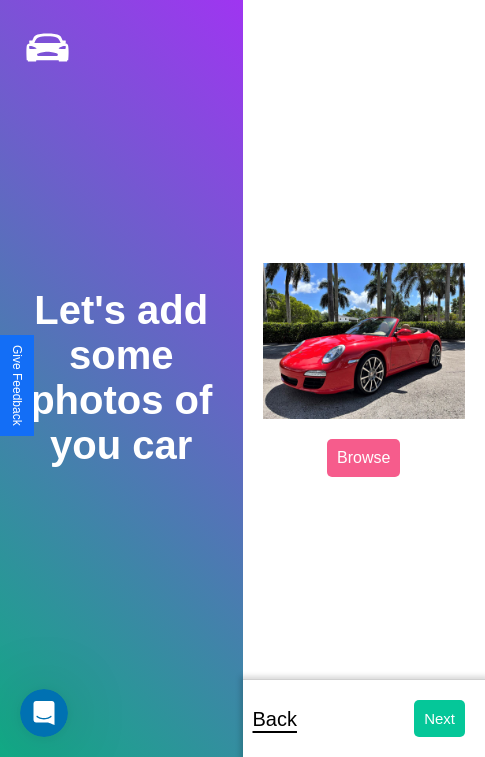click on "Next" at bounding box center [439, 718] 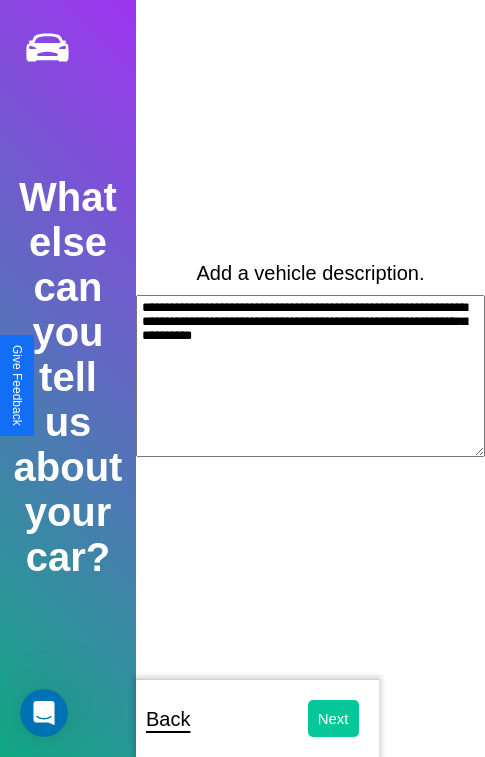 type on "**********" 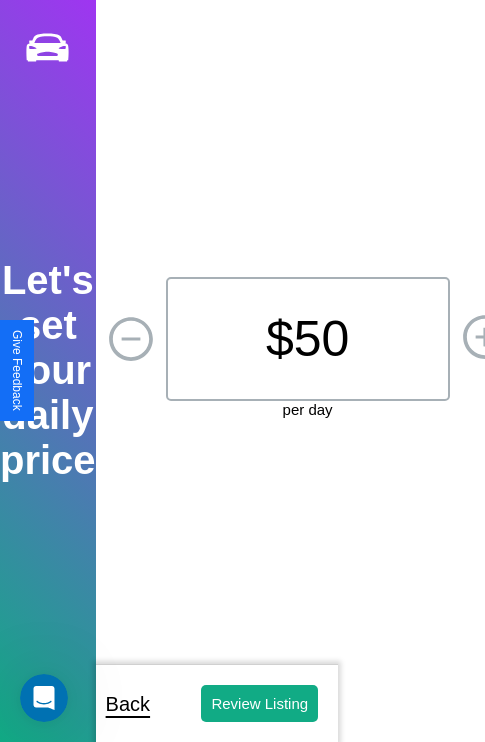 click on "$ 50" at bounding box center [308, 339] 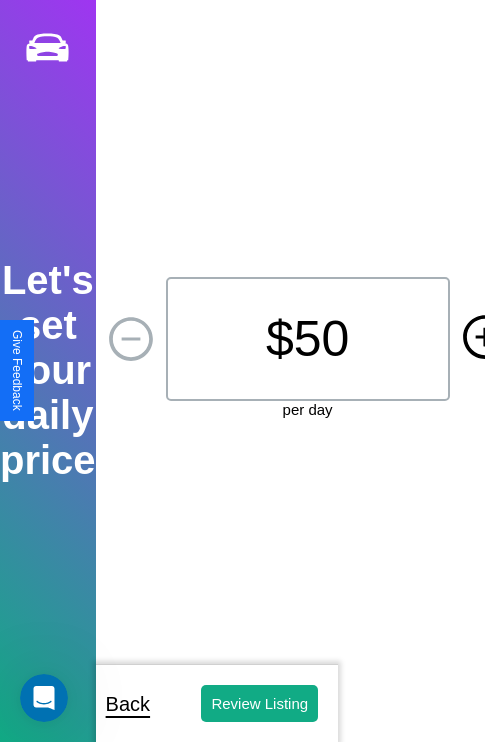 click 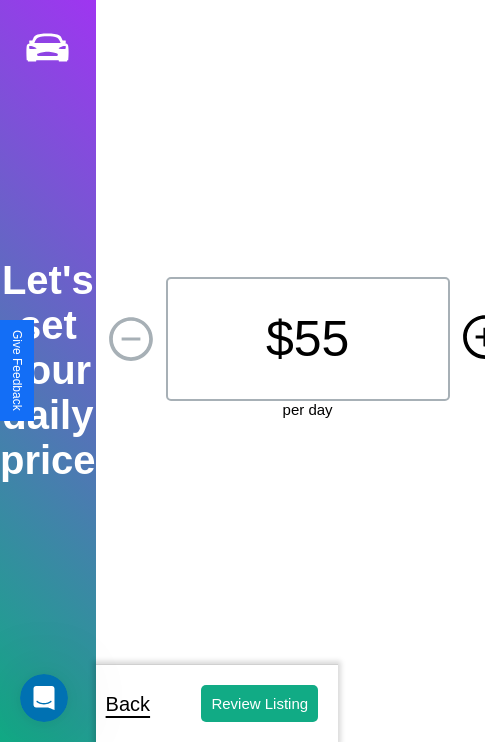 click 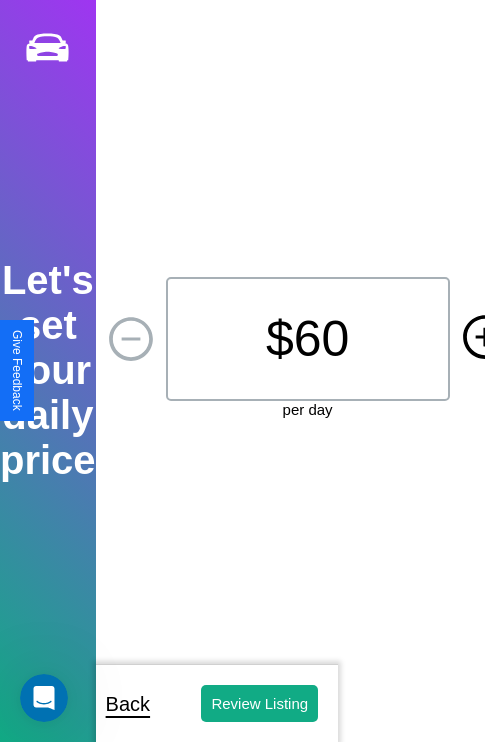 click 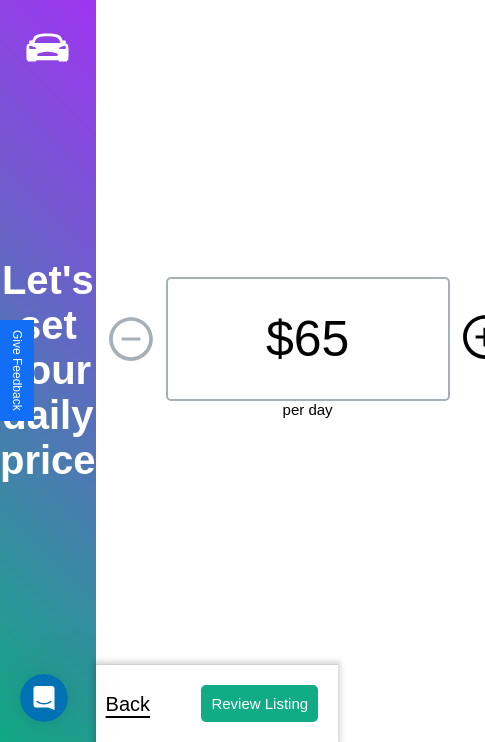 click 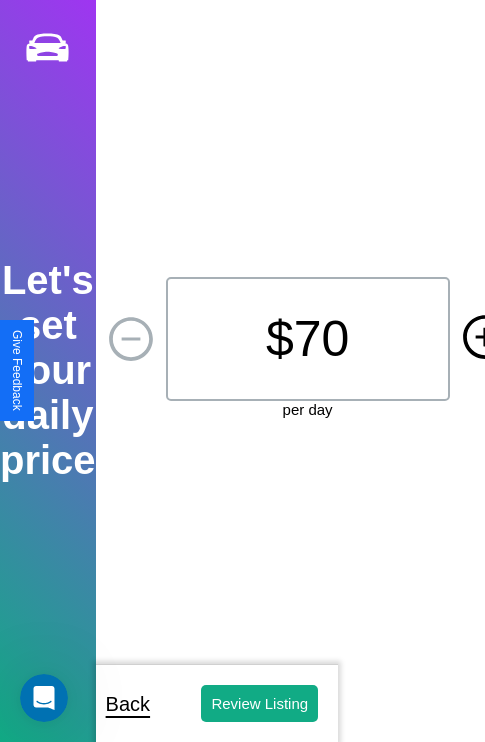 click 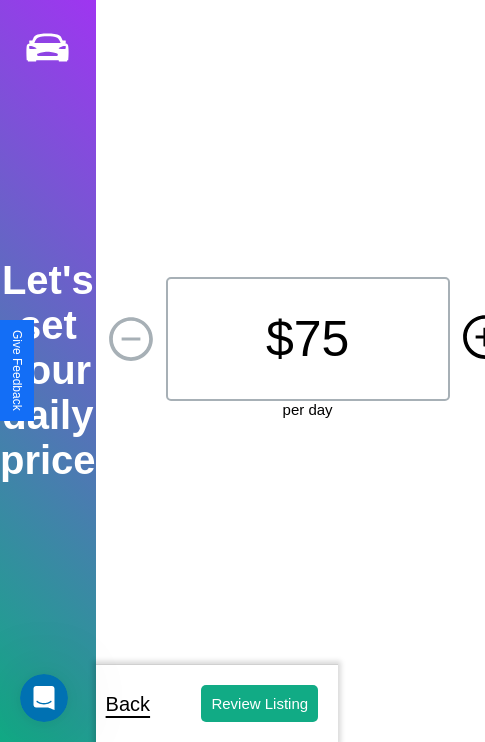 click 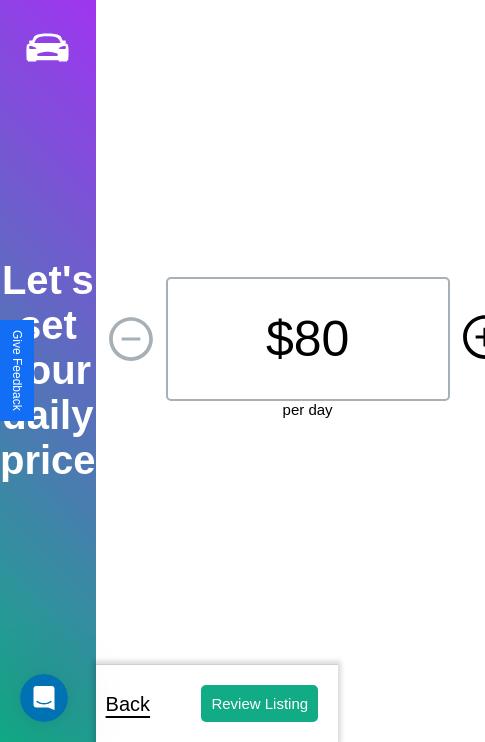 click 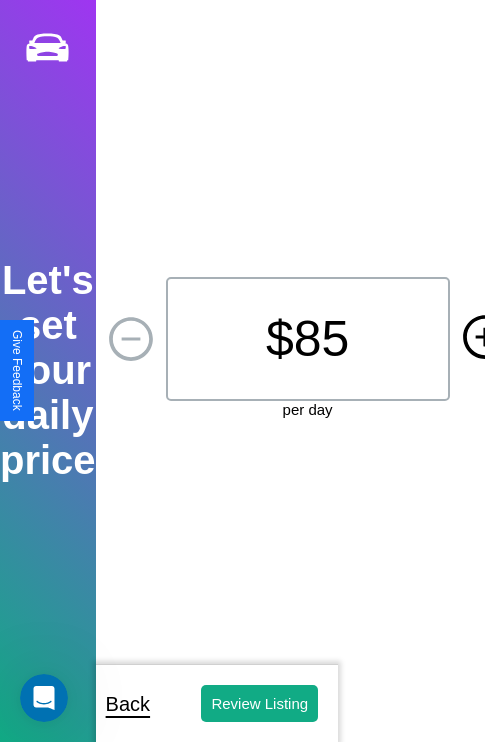 click 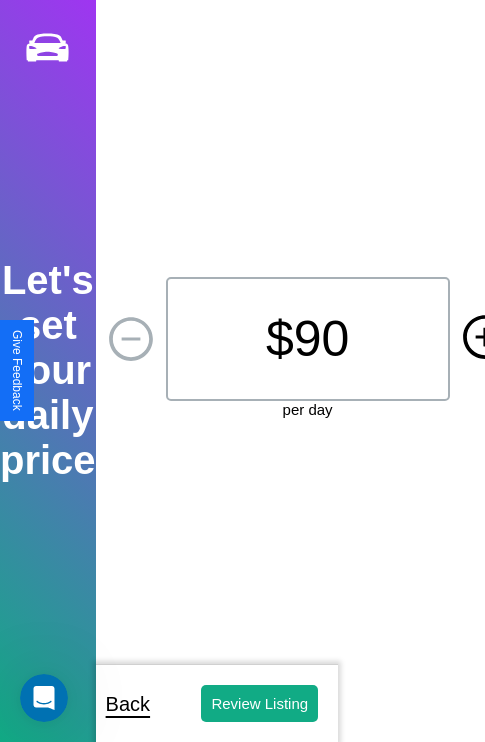 click 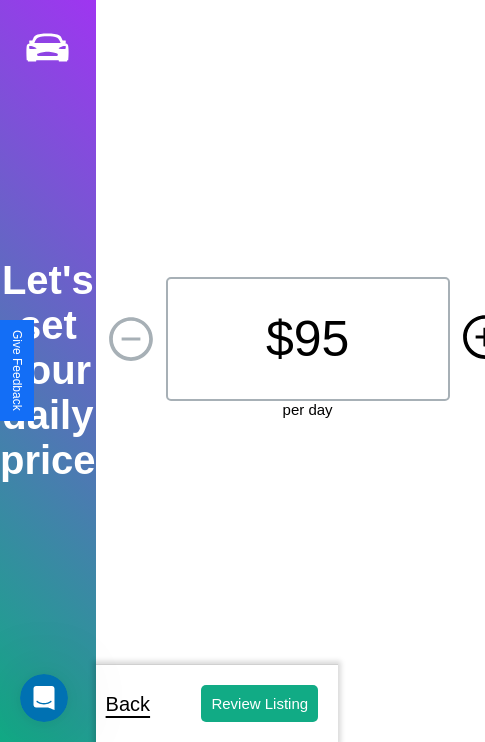 click 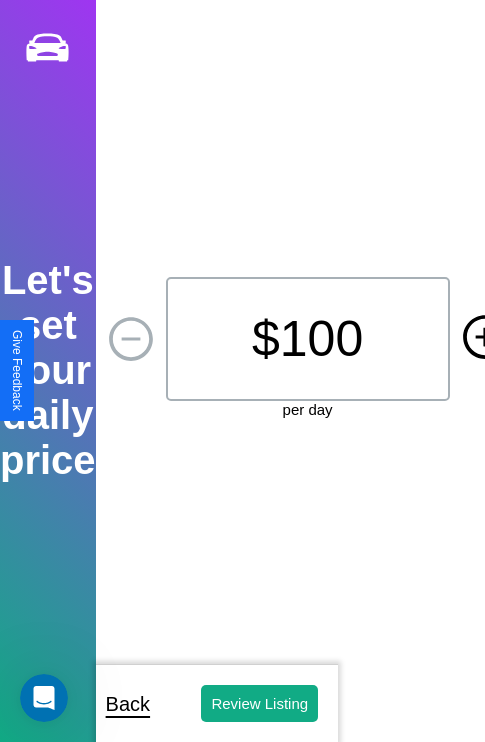 click 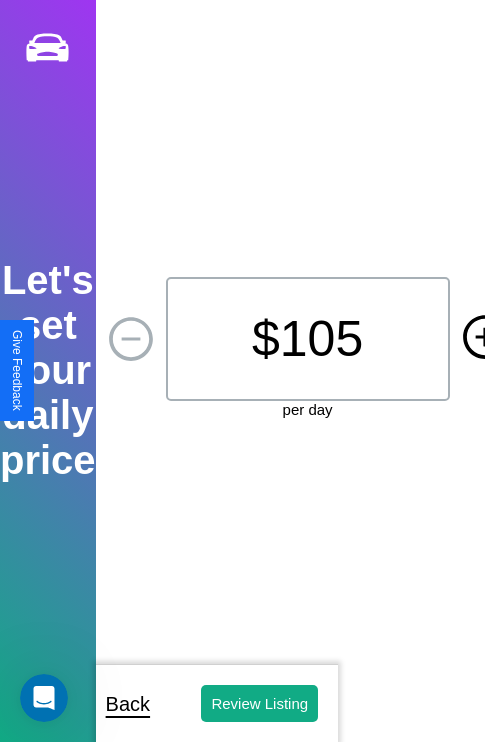 click 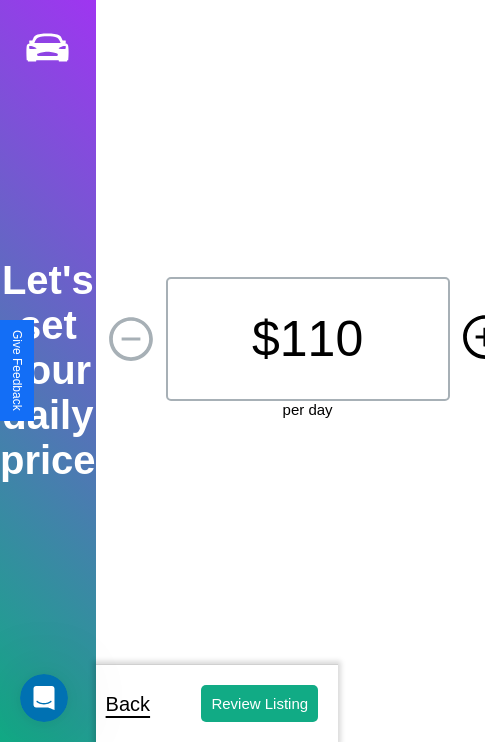click 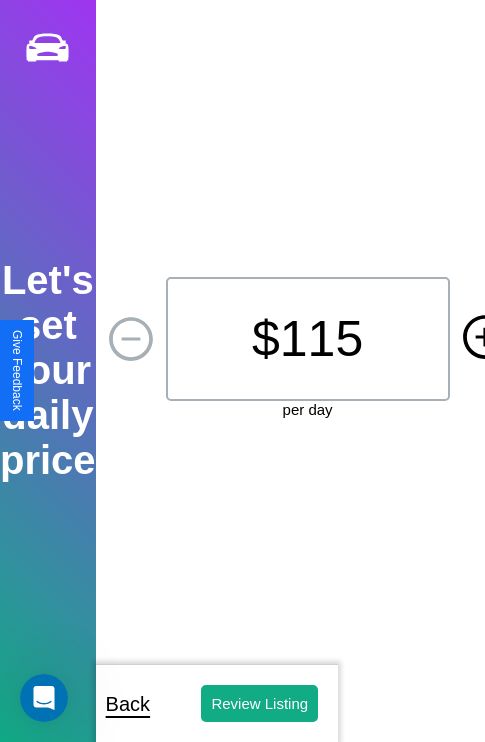 click 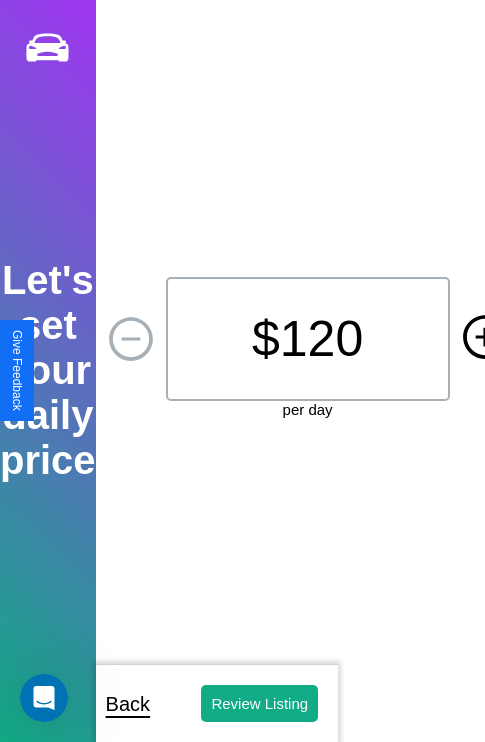 click 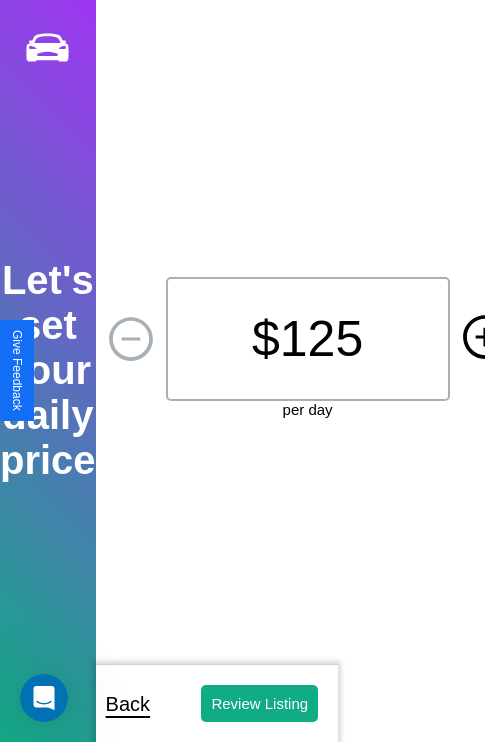 click 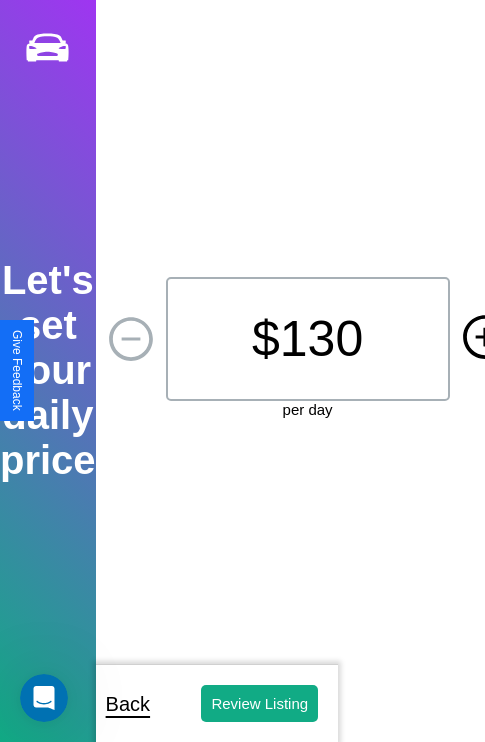 click 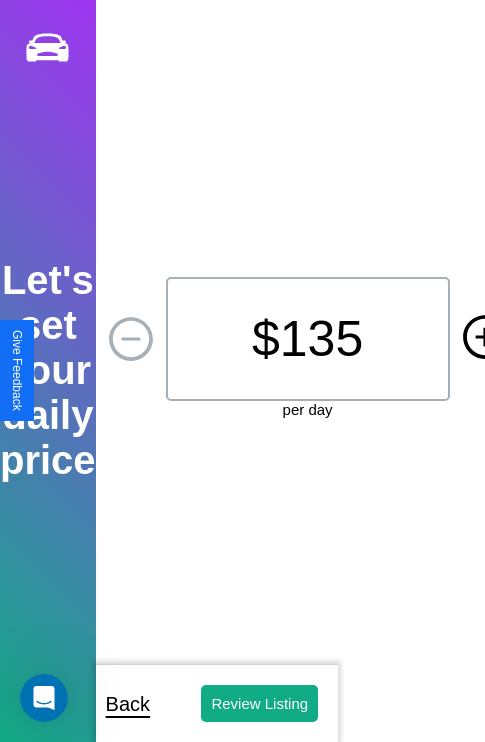 click 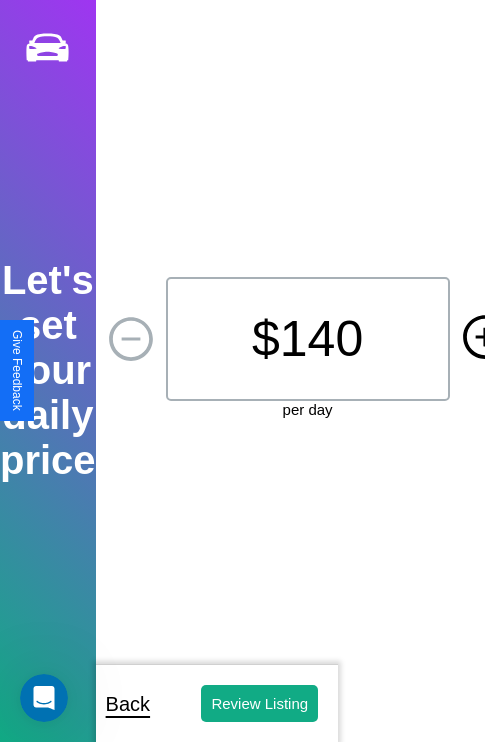 click 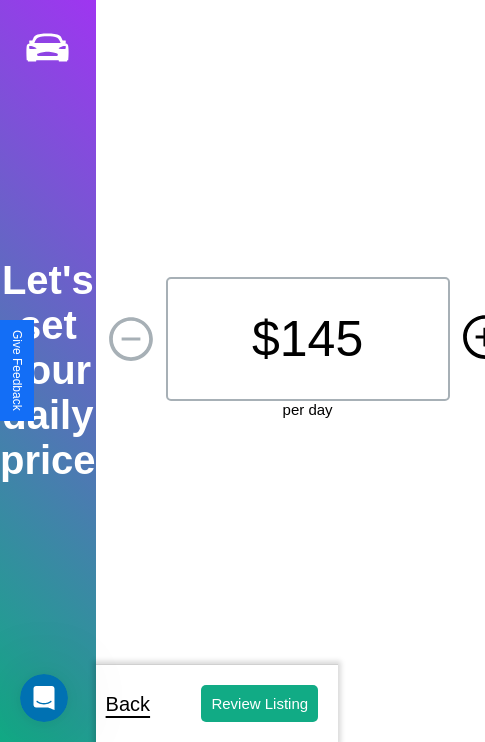 click 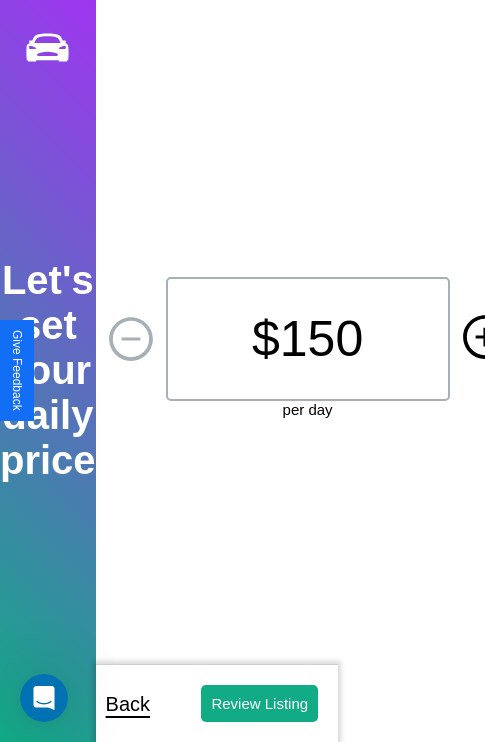 click 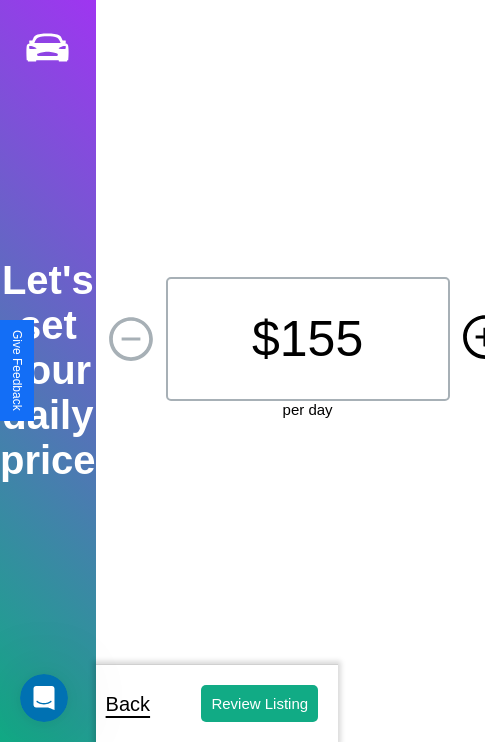 click 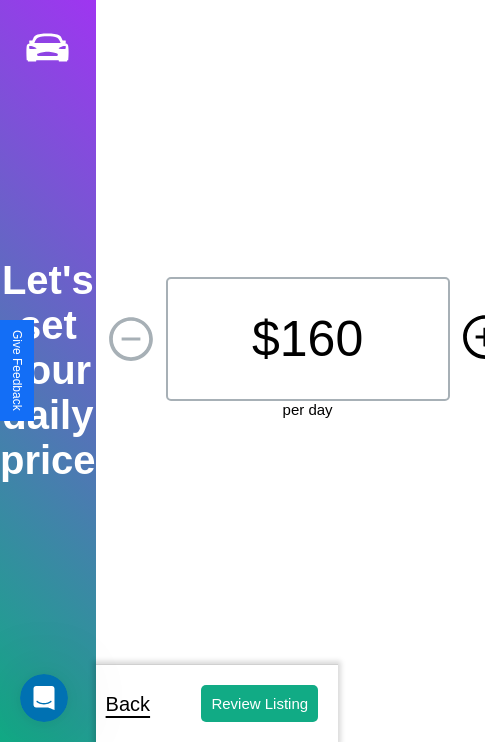 click 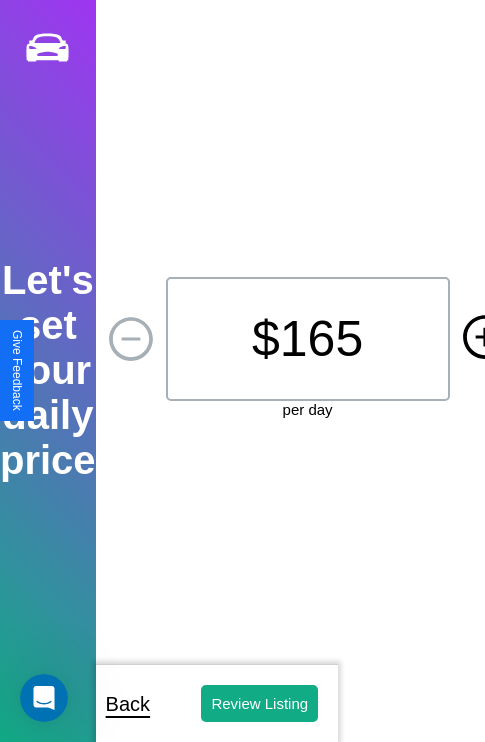 click 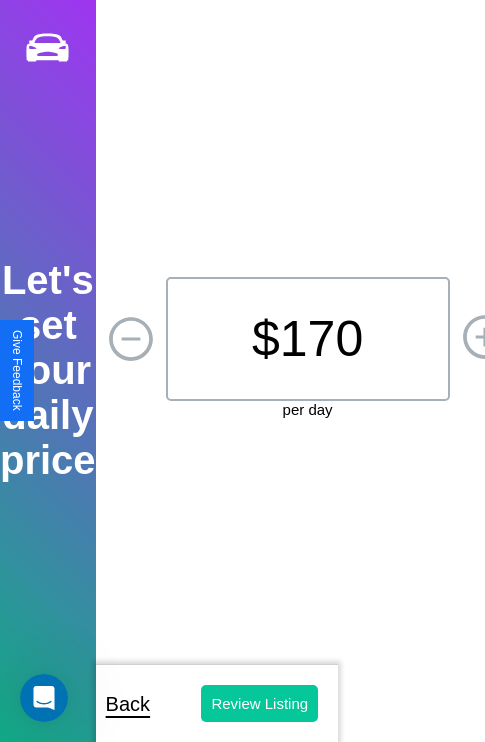 click on "Review Listing" at bounding box center (259, 703) 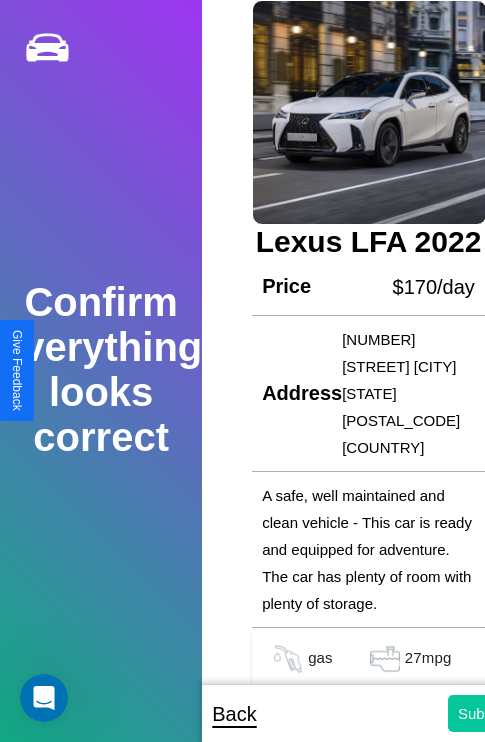 click on "Submit" at bounding box center [481, 713] 